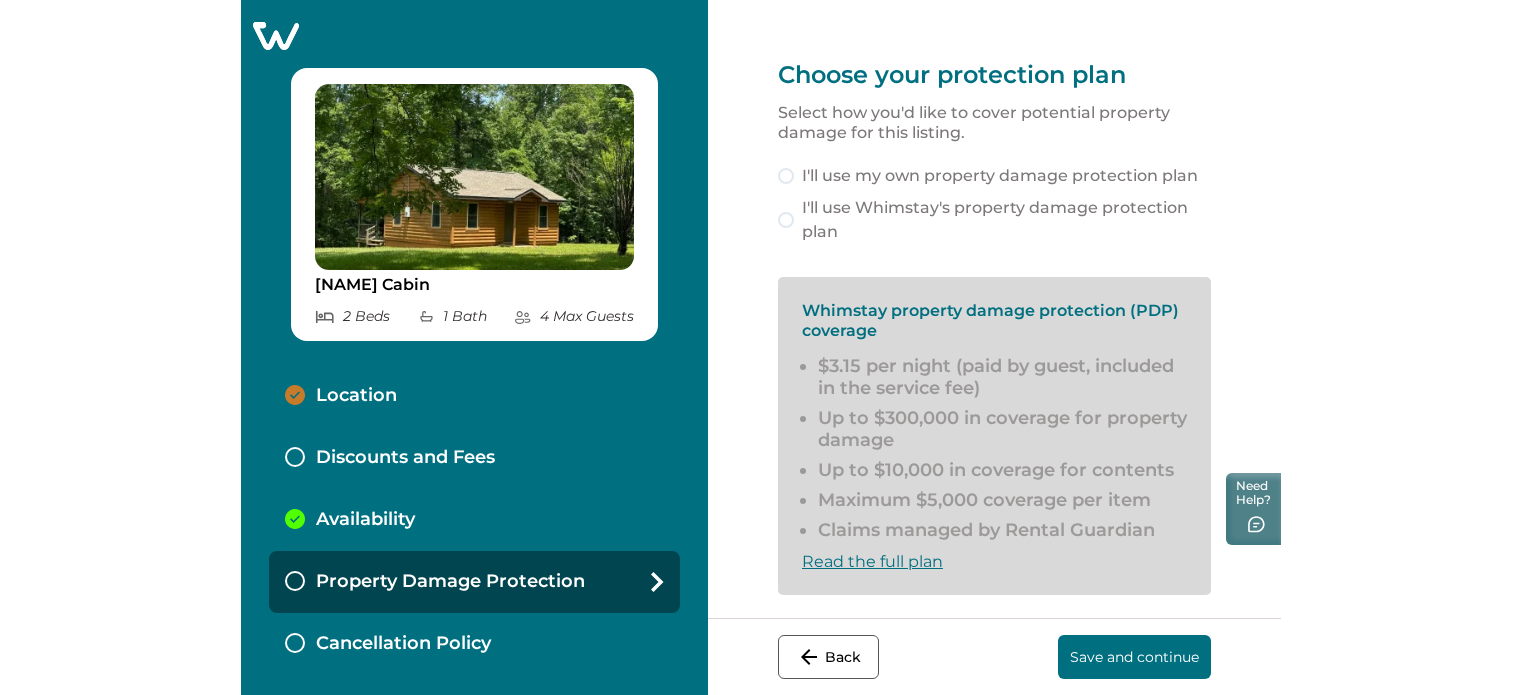 scroll, scrollTop: 0, scrollLeft: 0, axis: both 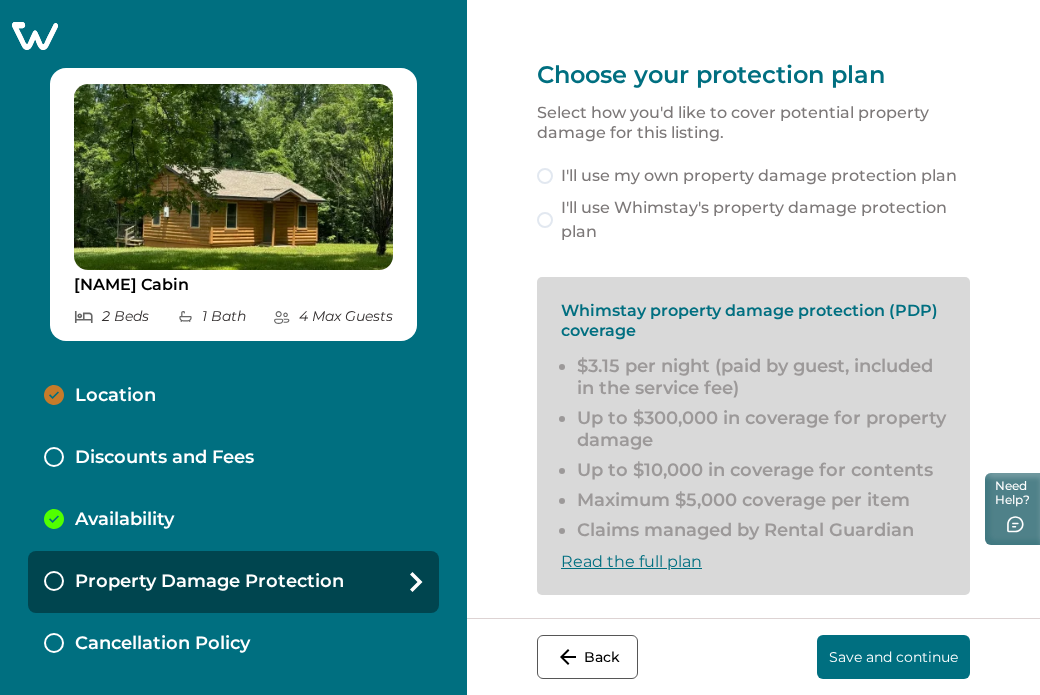 click at bounding box center [34, 35] 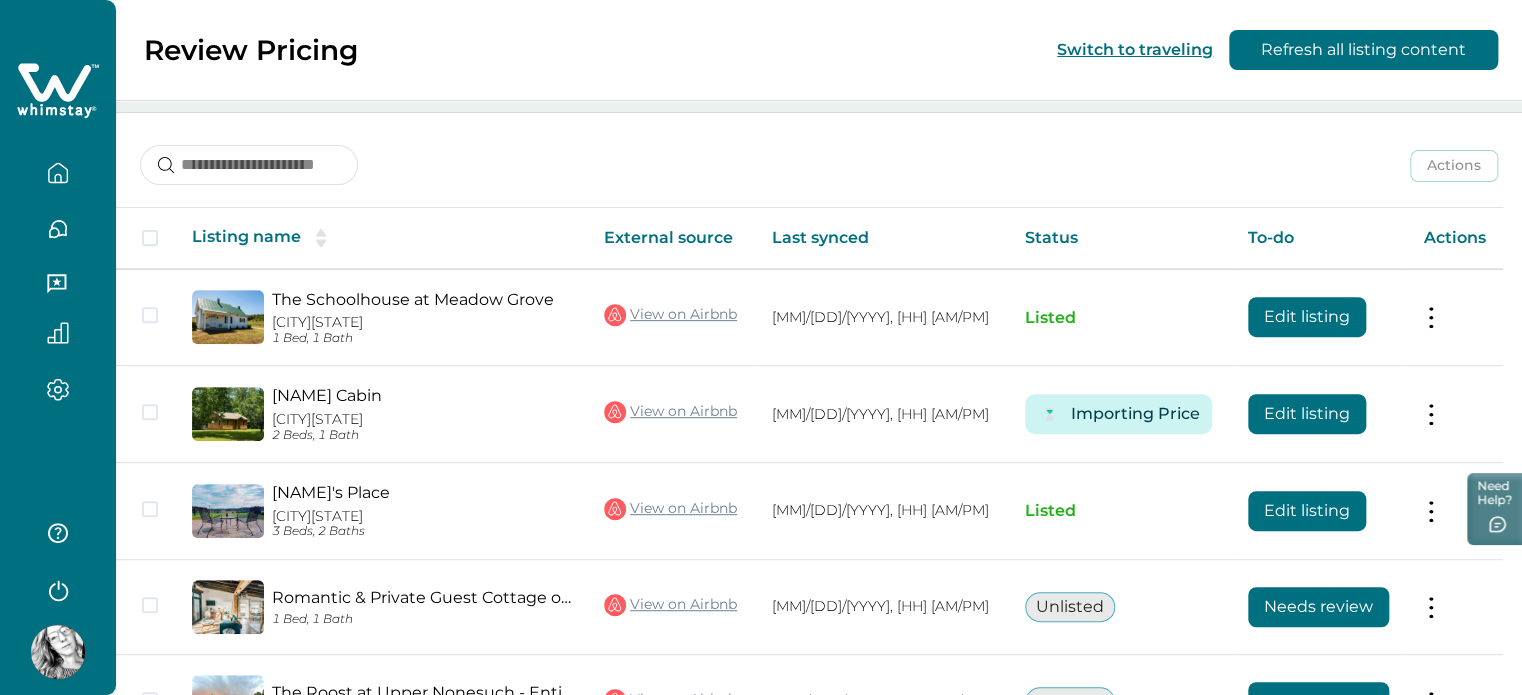 scroll, scrollTop: 232, scrollLeft: 0, axis: vertical 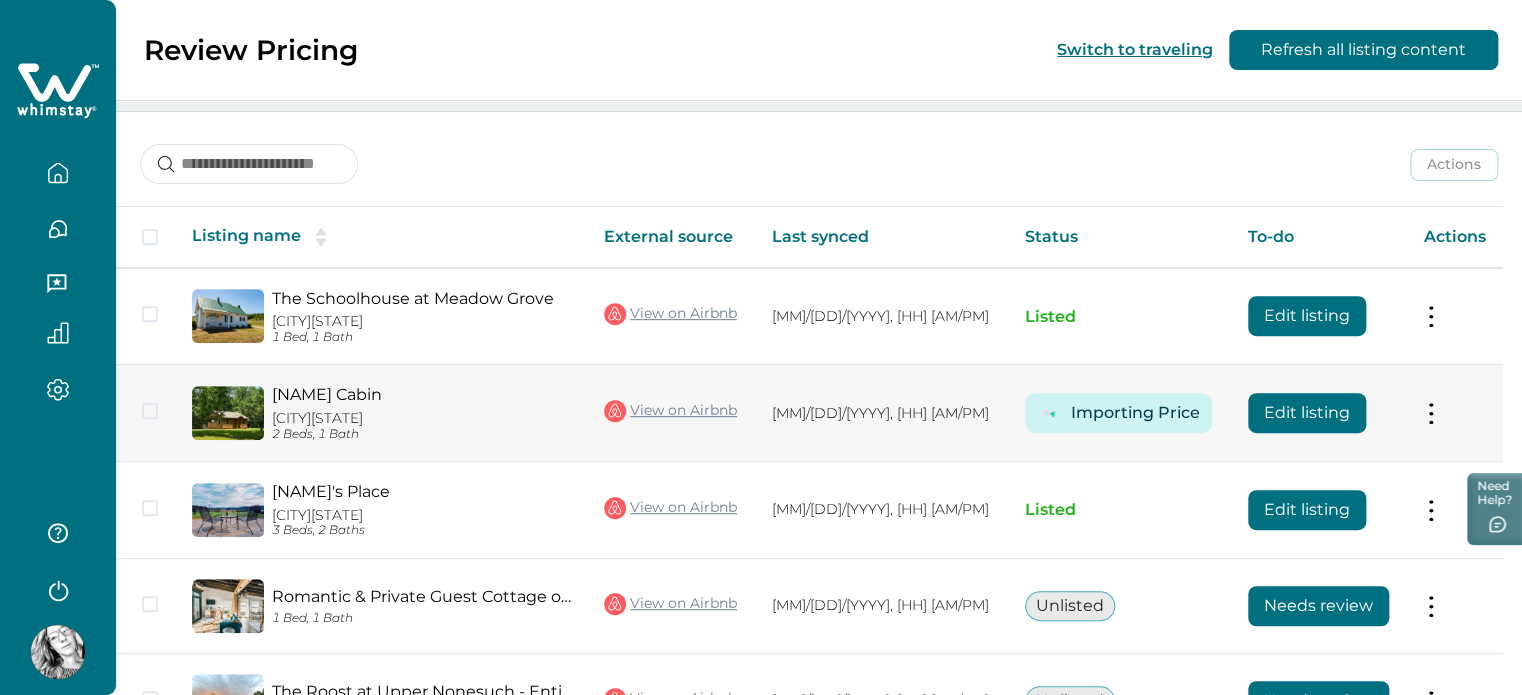 click on "Edit listing" at bounding box center (1307, 316) 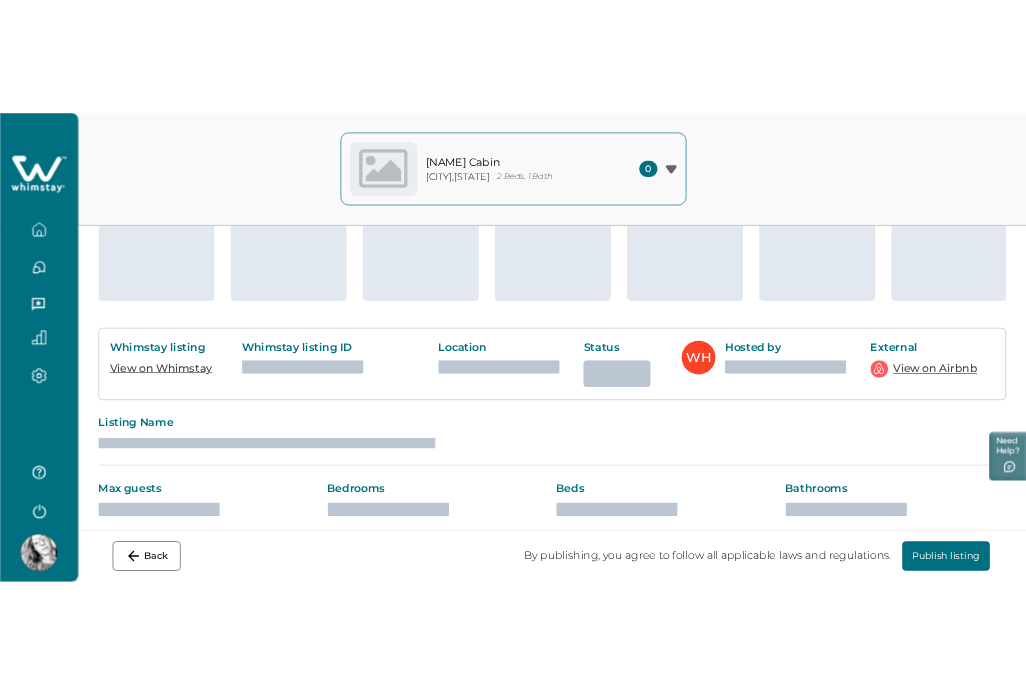 scroll, scrollTop: 0, scrollLeft: 0, axis: both 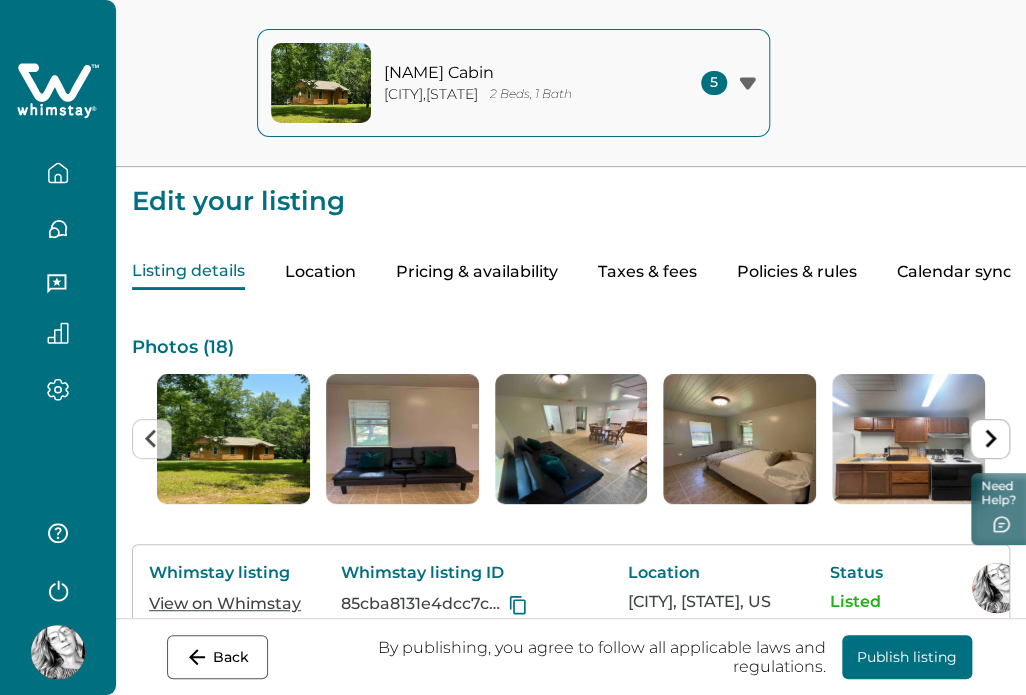 click on "Listing details Location Pricing & availability Taxes & fees Policies & rules Calendar sync" at bounding box center [571, 252] 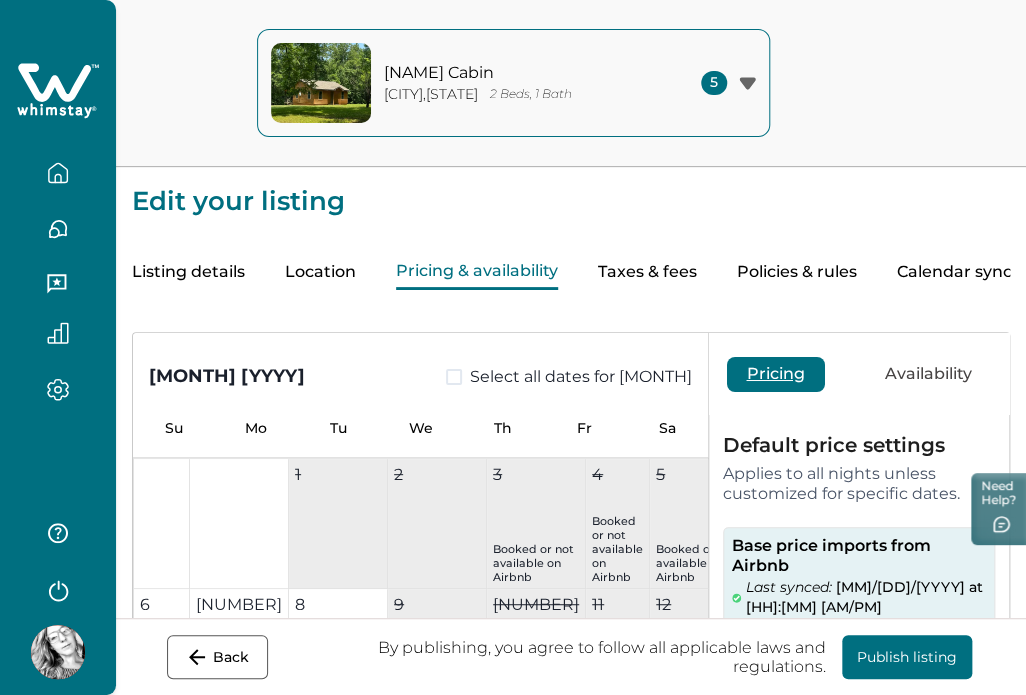 click on "Pricing & availability" at bounding box center [477, 272] 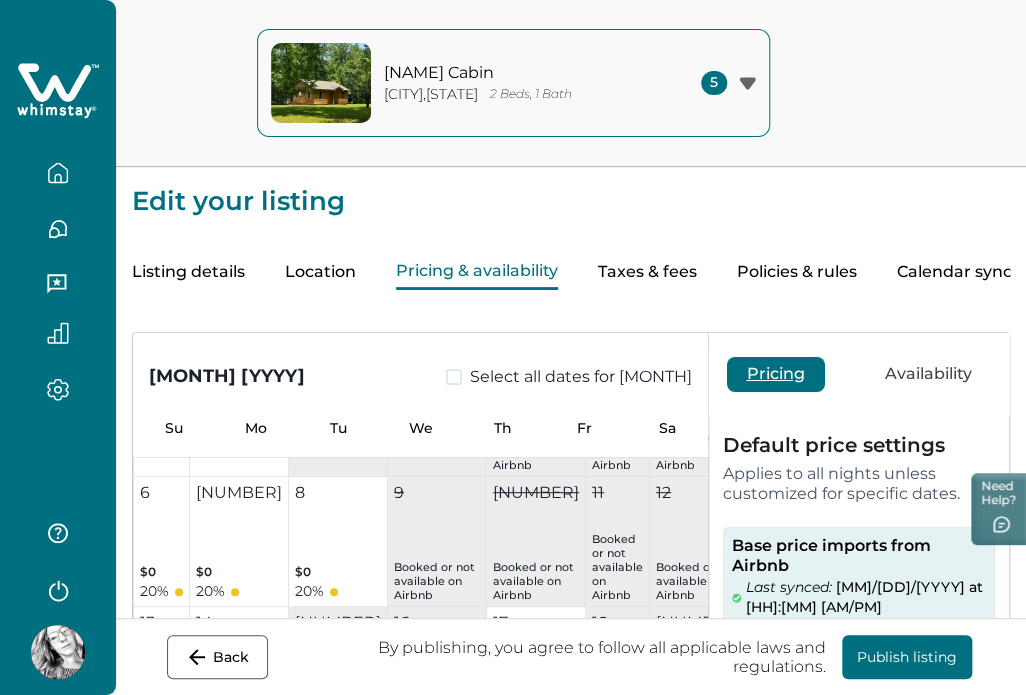 scroll, scrollTop: 114, scrollLeft: 0, axis: vertical 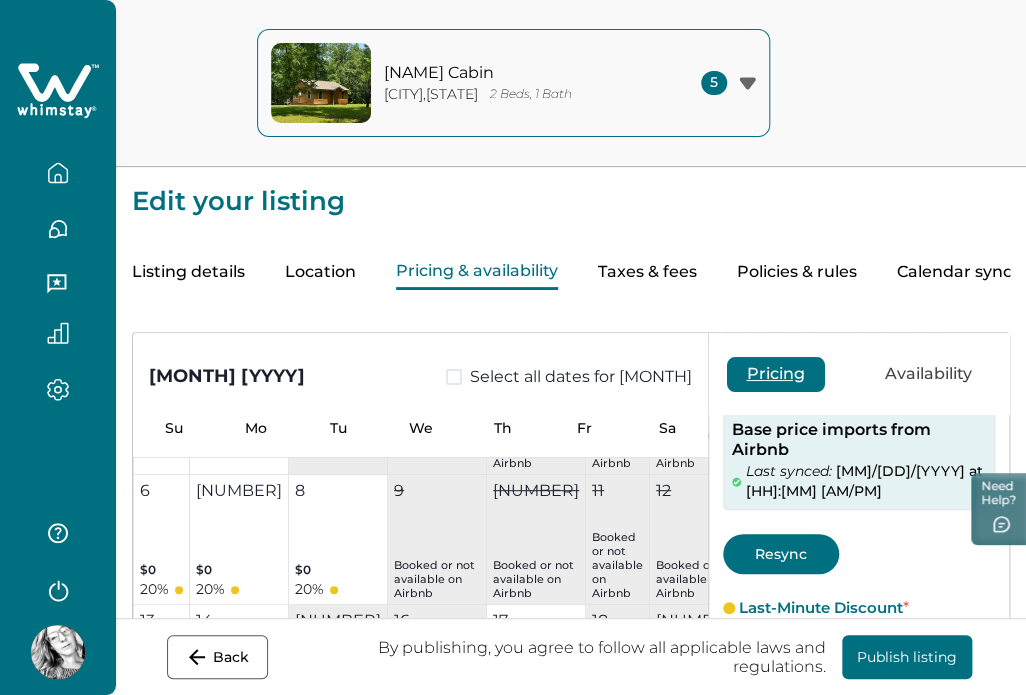 click on "Resync" at bounding box center [781, 554] 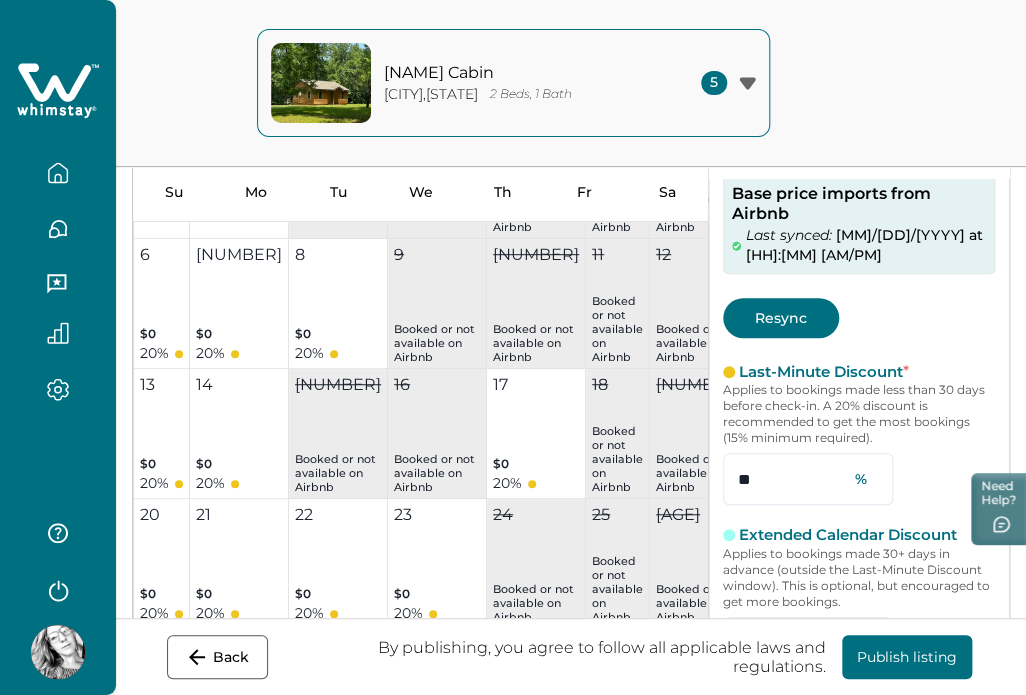 scroll, scrollTop: 236, scrollLeft: 0, axis: vertical 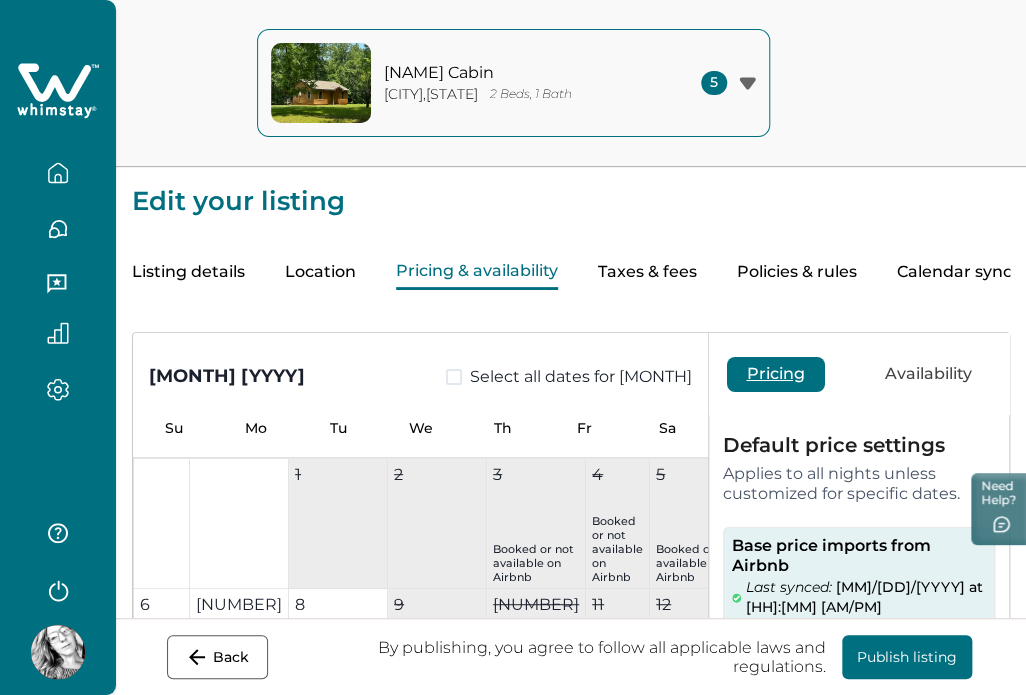click on "Listing details" at bounding box center [188, 272] 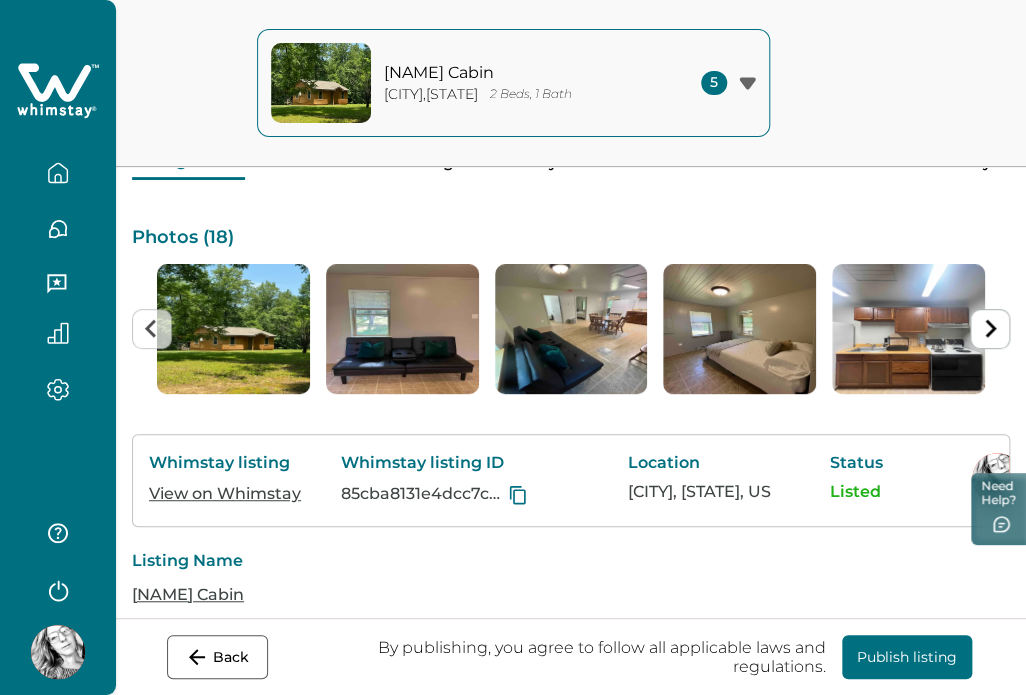 scroll, scrollTop: 120, scrollLeft: 0, axis: vertical 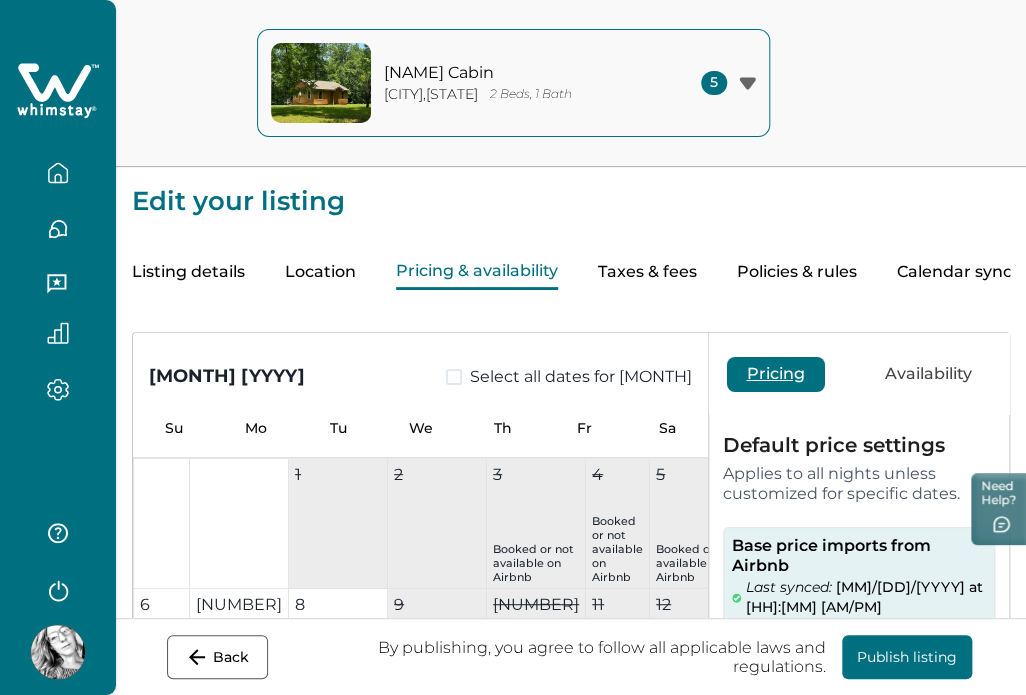 click on "Pricing & availability" at bounding box center (477, 272) 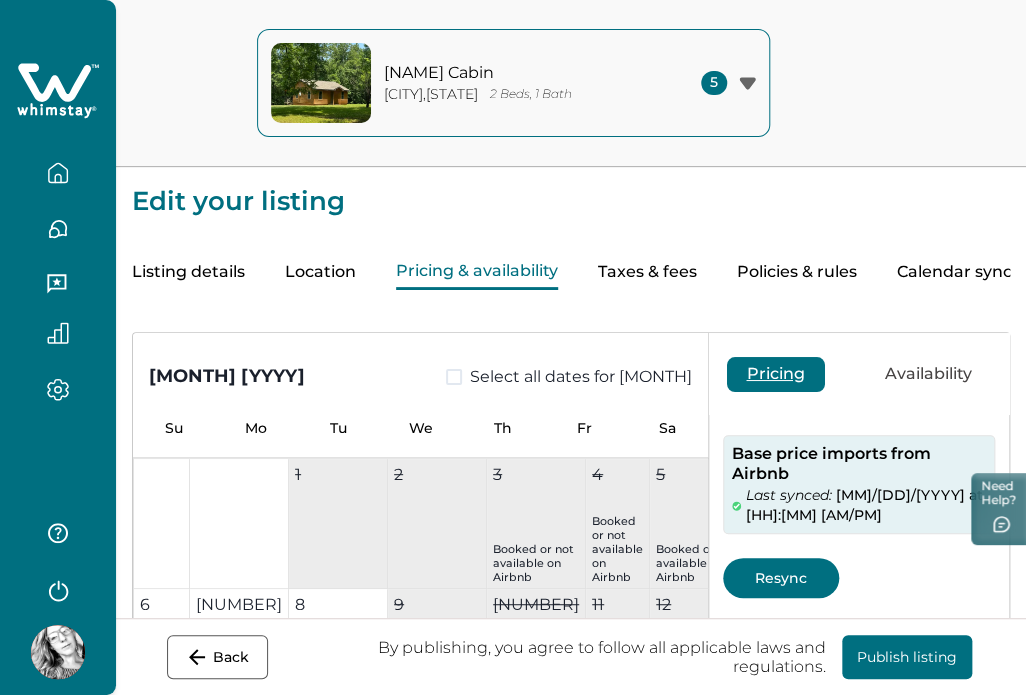 scroll, scrollTop: 92, scrollLeft: 0, axis: vertical 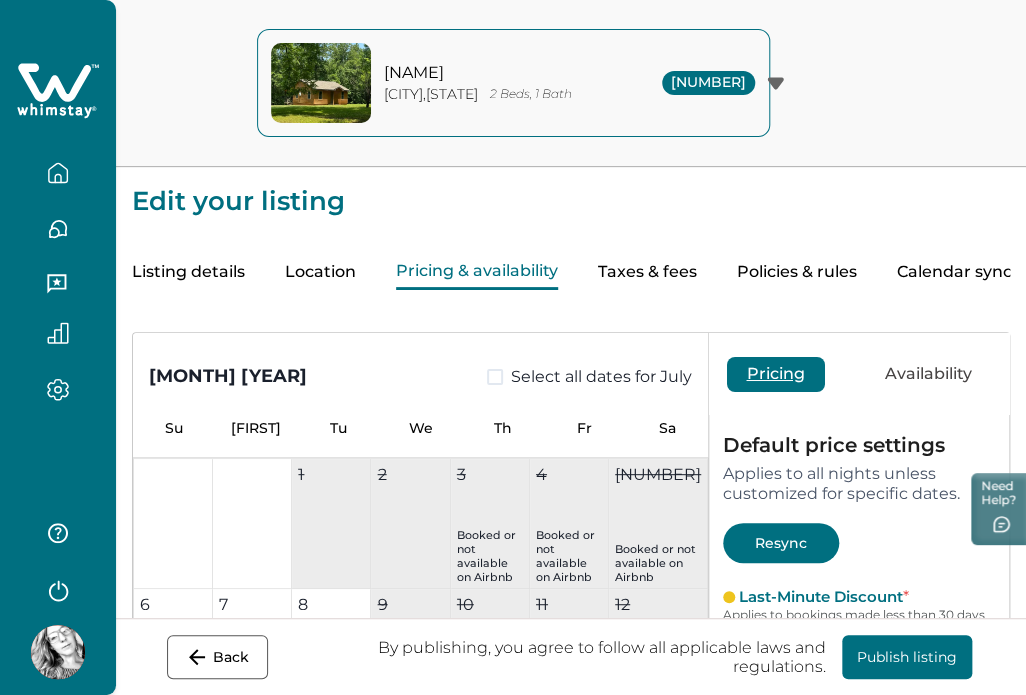 click on "Default price settings Applies to all nights unless customized for specific dates. Resync Last-Minute Discount * Applies to bookings made less than [NUMBER] days before check-in. A [PERCENTAGE]% discount is recommended to get the most bookings ([PERCENTAGE]% minimum required). ** % Extended Calendar Discount Applies to bookings made [NUMBER]+ days in advance (outside the Last-Minute Discount window). This is optional, but encouraged to get more bookings. * % Pricing Preview" at bounding box center [859, 716] 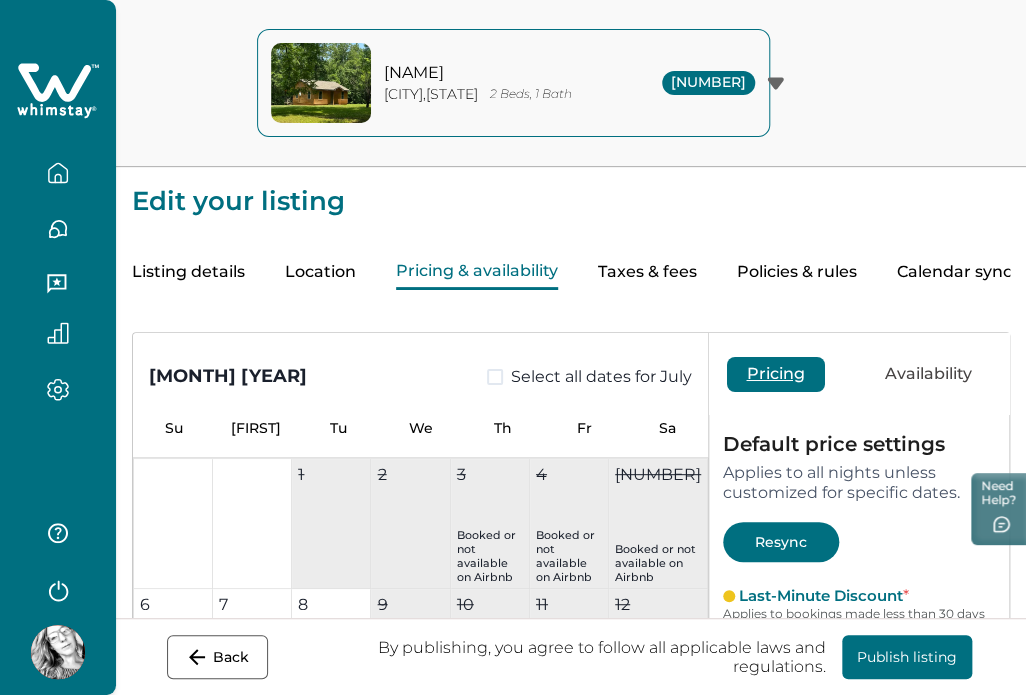scroll, scrollTop: 0, scrollLeft: 0, axis: both 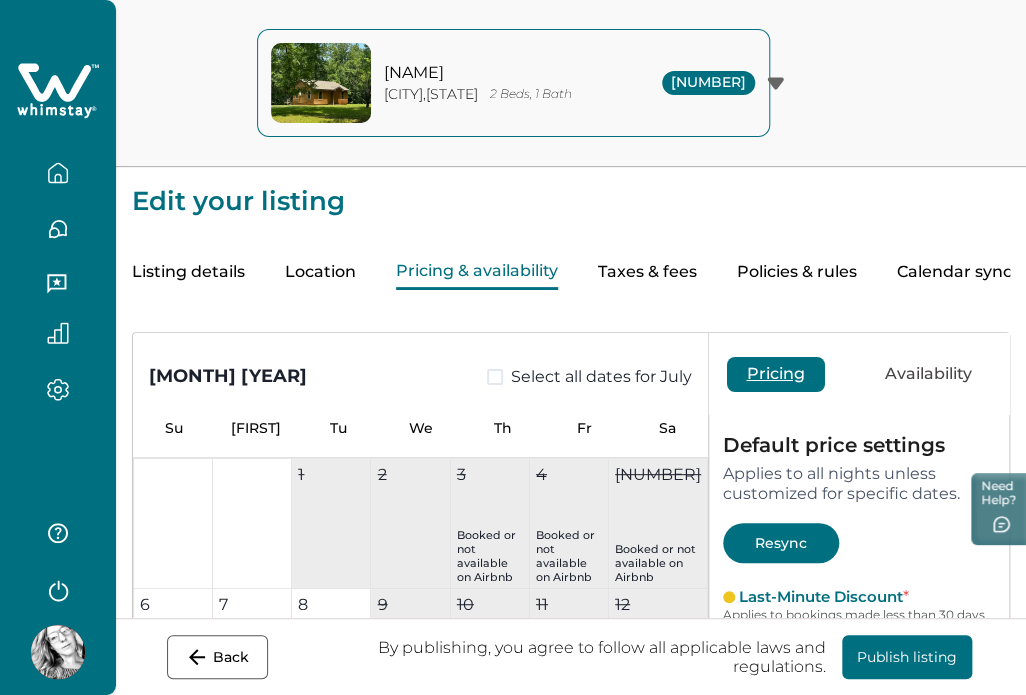 click on "Resync" at bounding box center [781, 543] 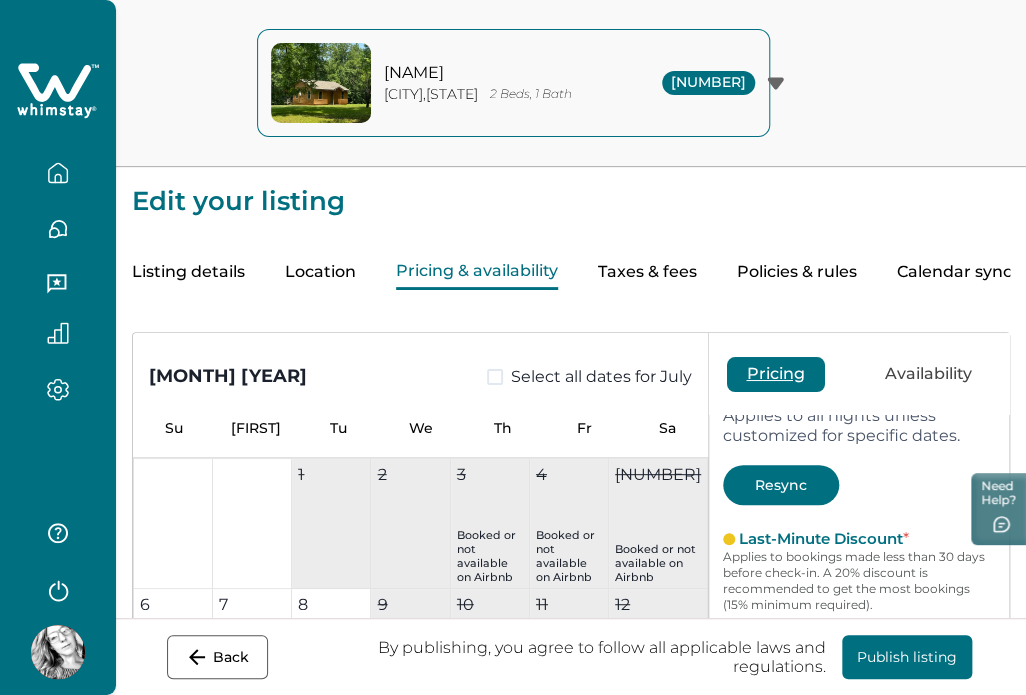 scroll, scrollTop: 0, scrollLeft: 0, axis: both 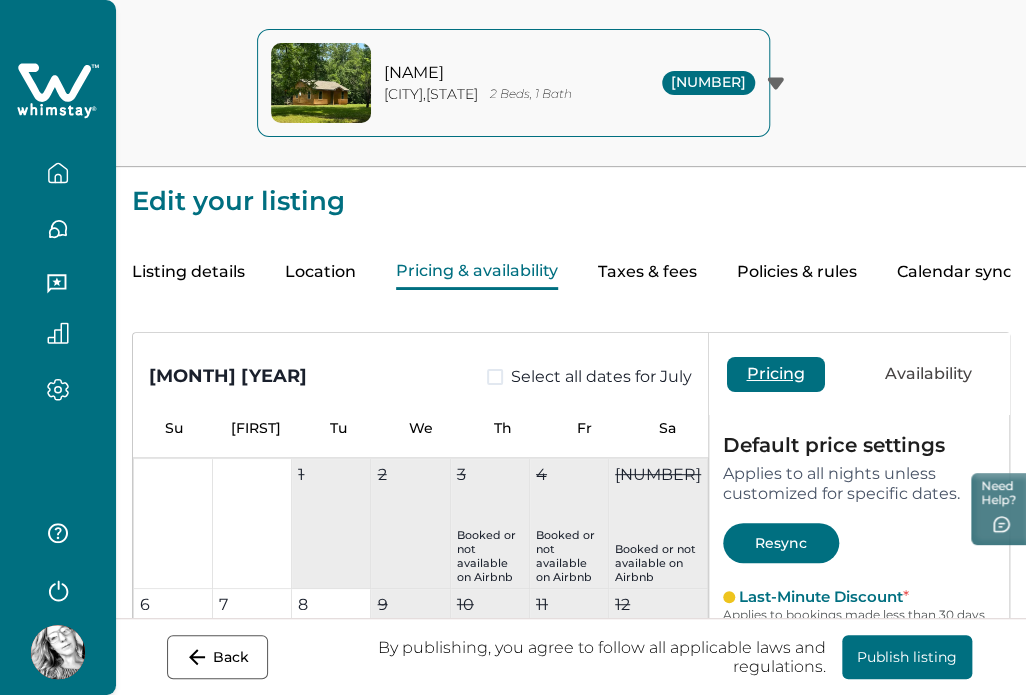 click on "Resync" at bounding box center (781, 543) 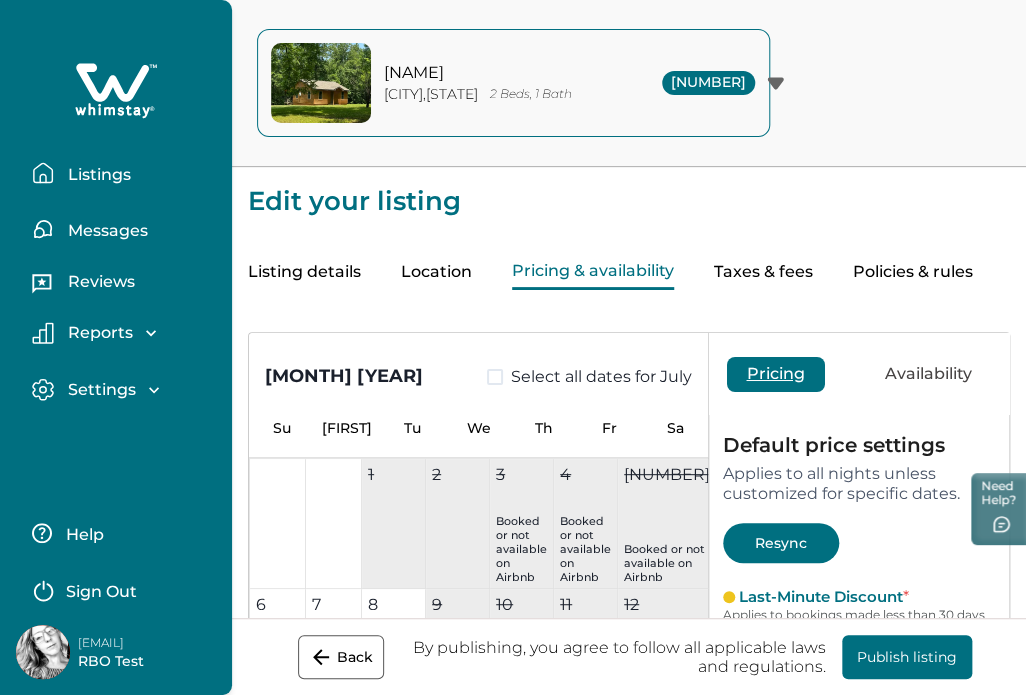 click on "Listings" at bounding box center (96, 175) 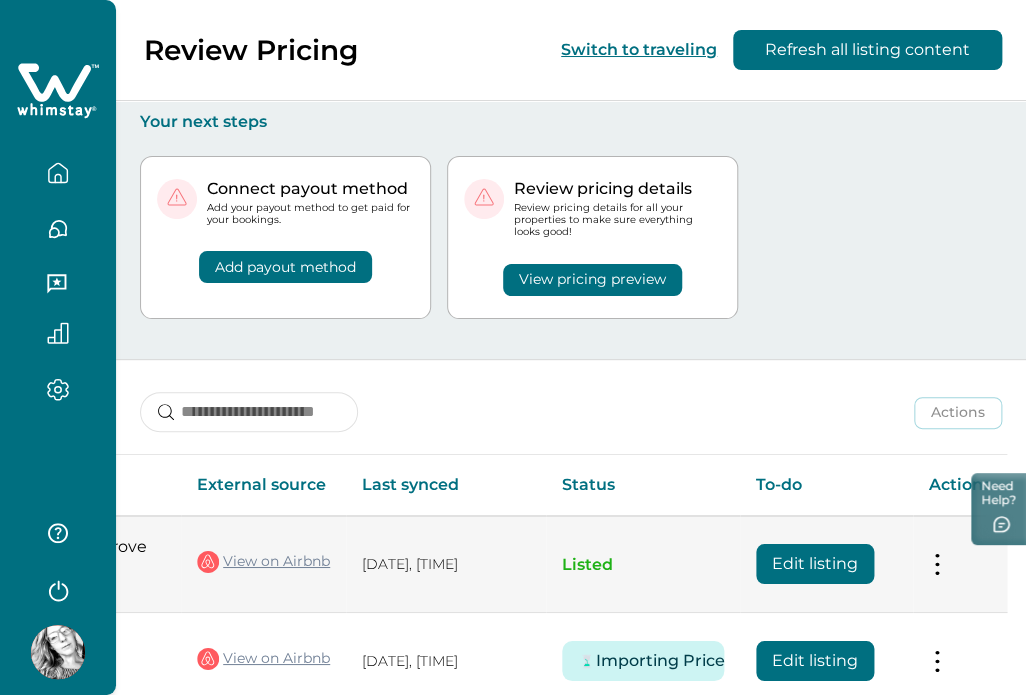 scroll, scrollTop: 0, scrollLeft: 414, axis: horizontal 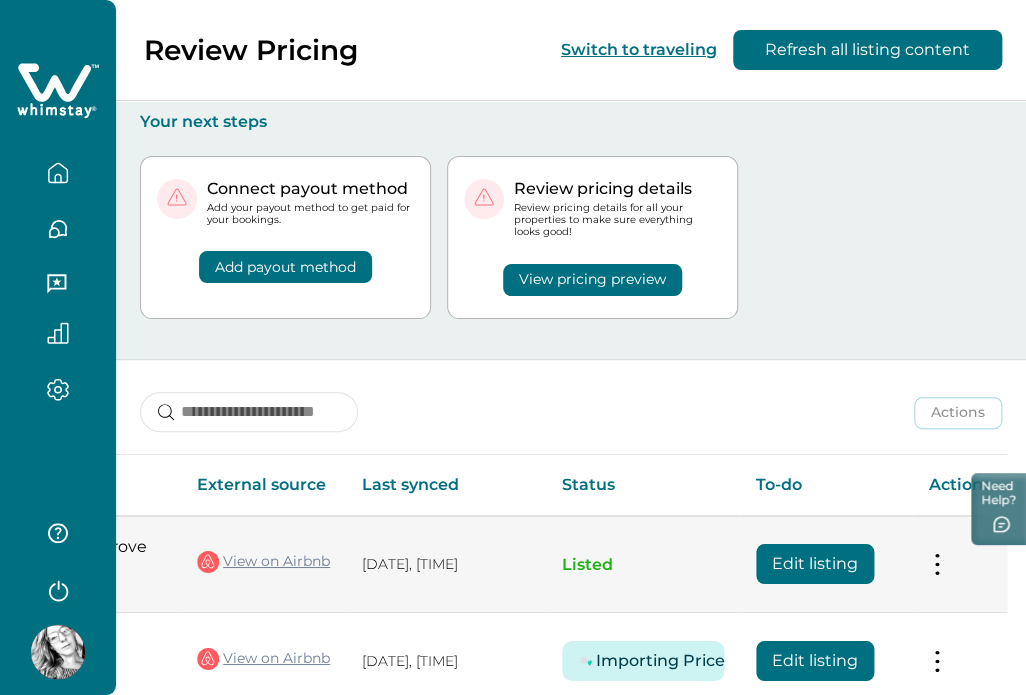 click on "Edit listing" at bounding box center [815, 564] 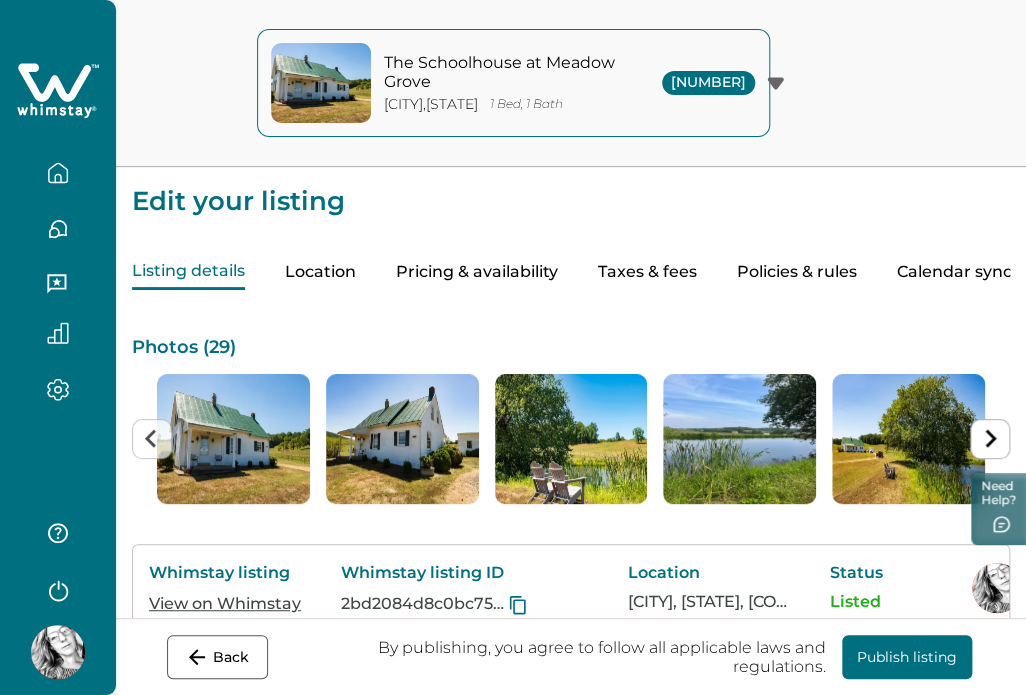scroll, scrollTop: 156, scrollLeft: 0, axis: vertical 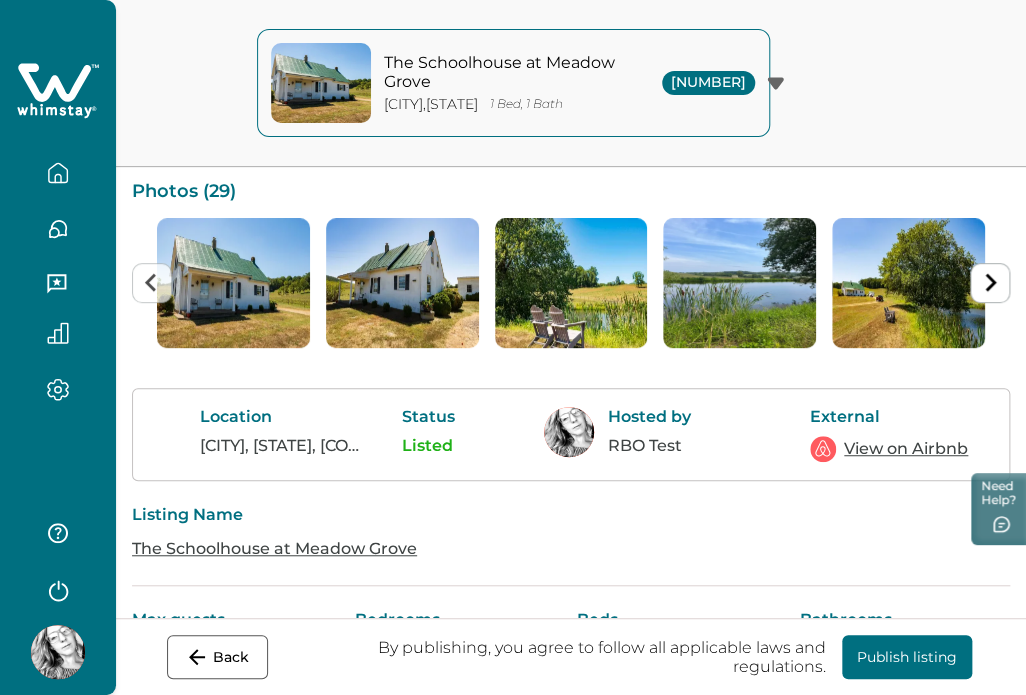 click on "View on Airbnb" at bounding box center [906, 449] 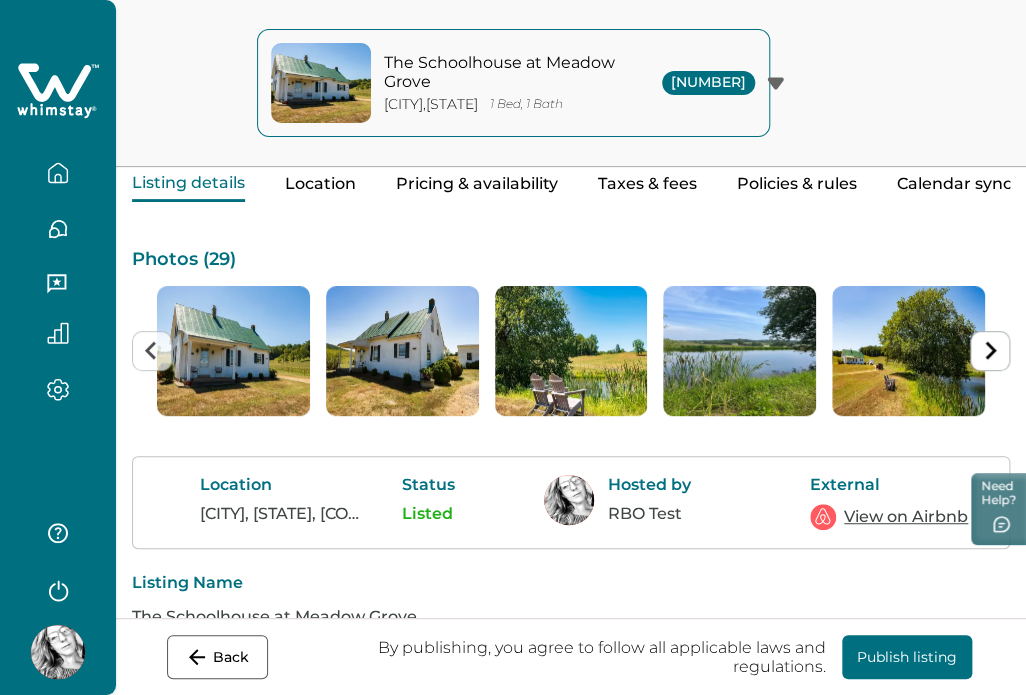scroll, scrollTop: 86, scrollLeft: 0, axis: vertical 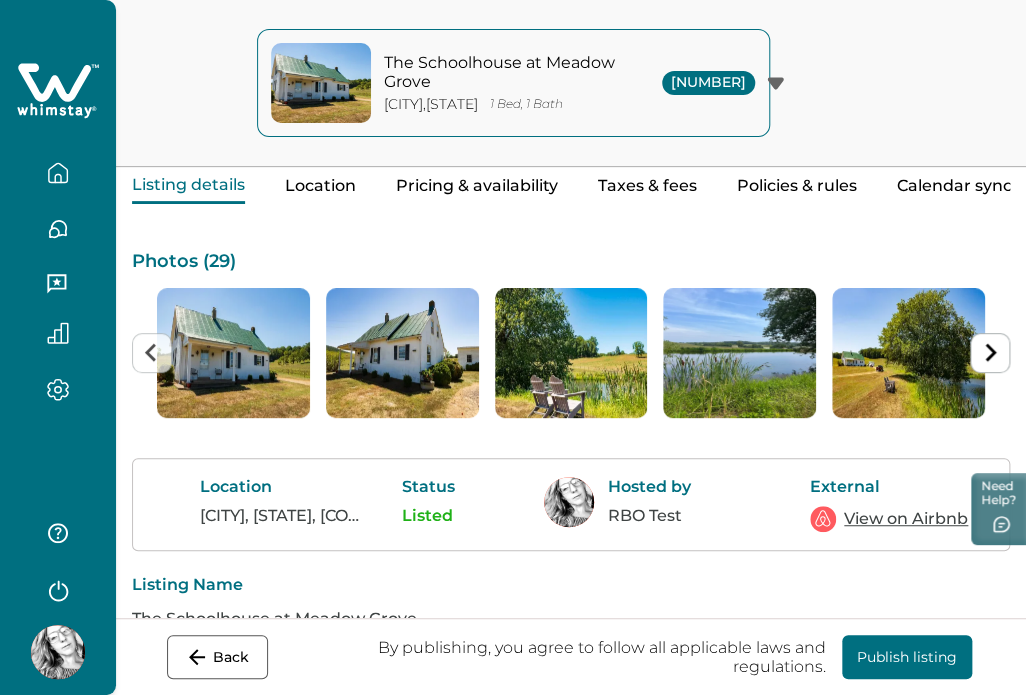 click at bounding box center [58, 173] 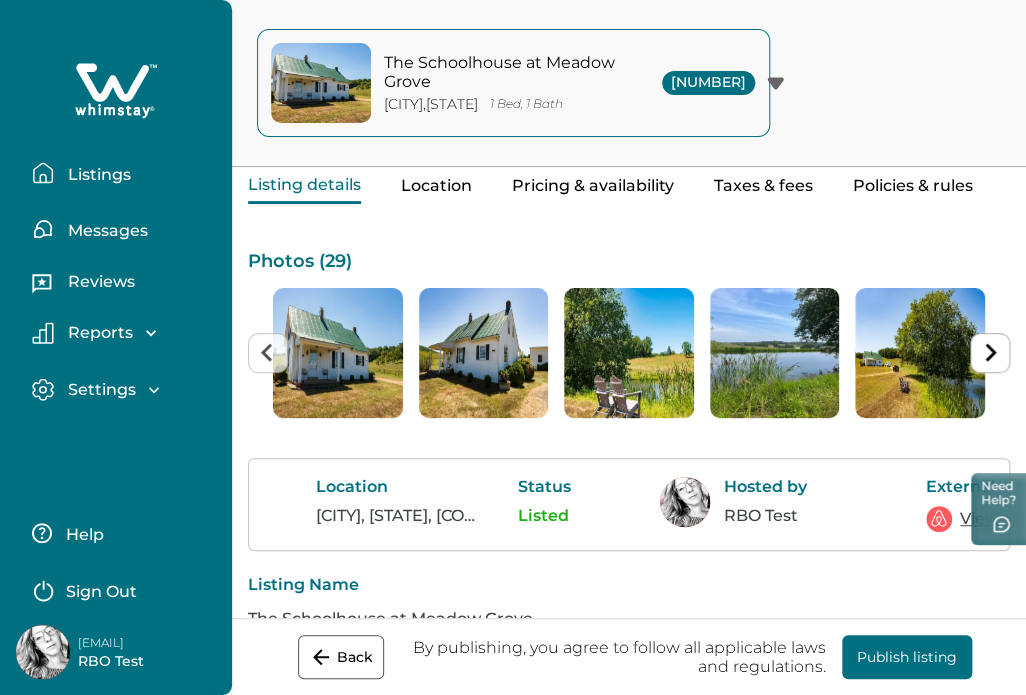 click on "Listings" at bounding box center (124, 173) 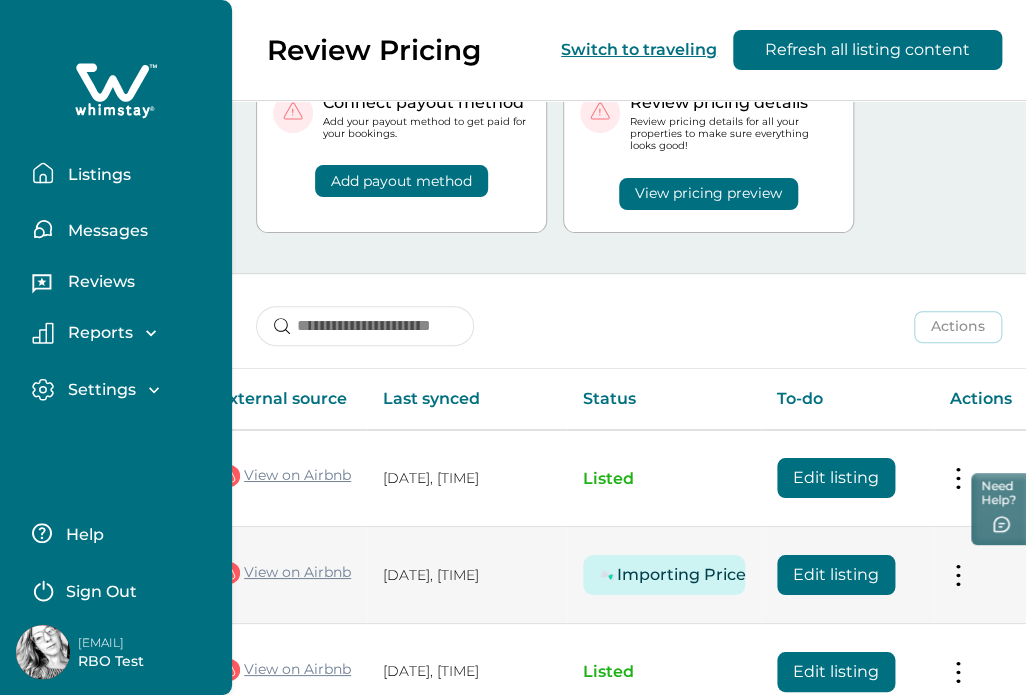 scroll, scrollTop: 0, scrollLeft: 422, axis: horizontal 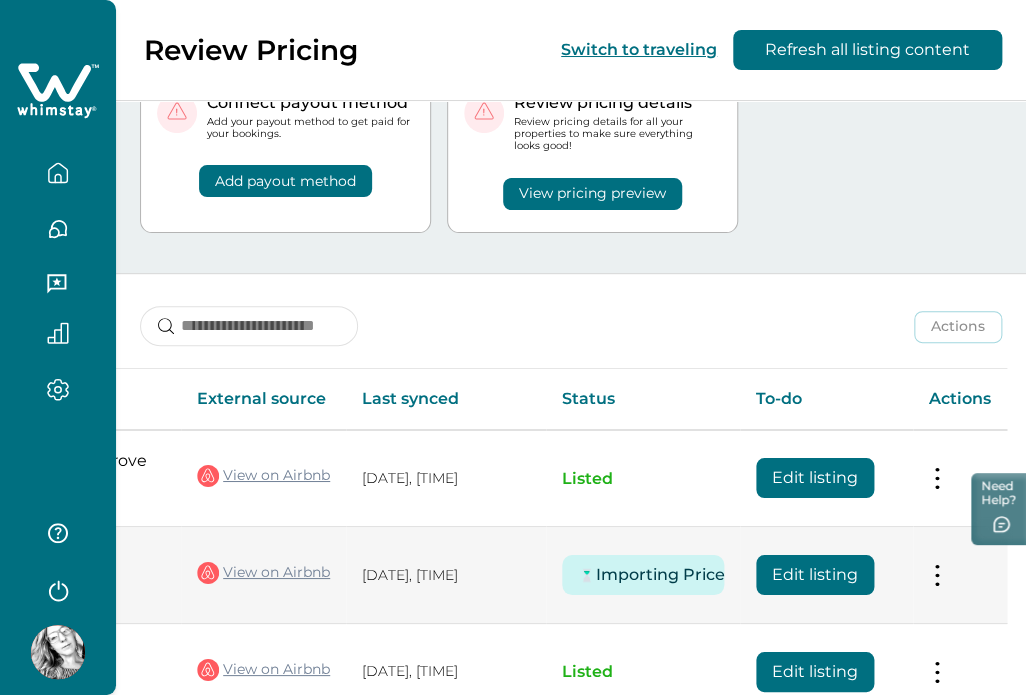 click on "Edit listing" at bounding box center (815, 478) 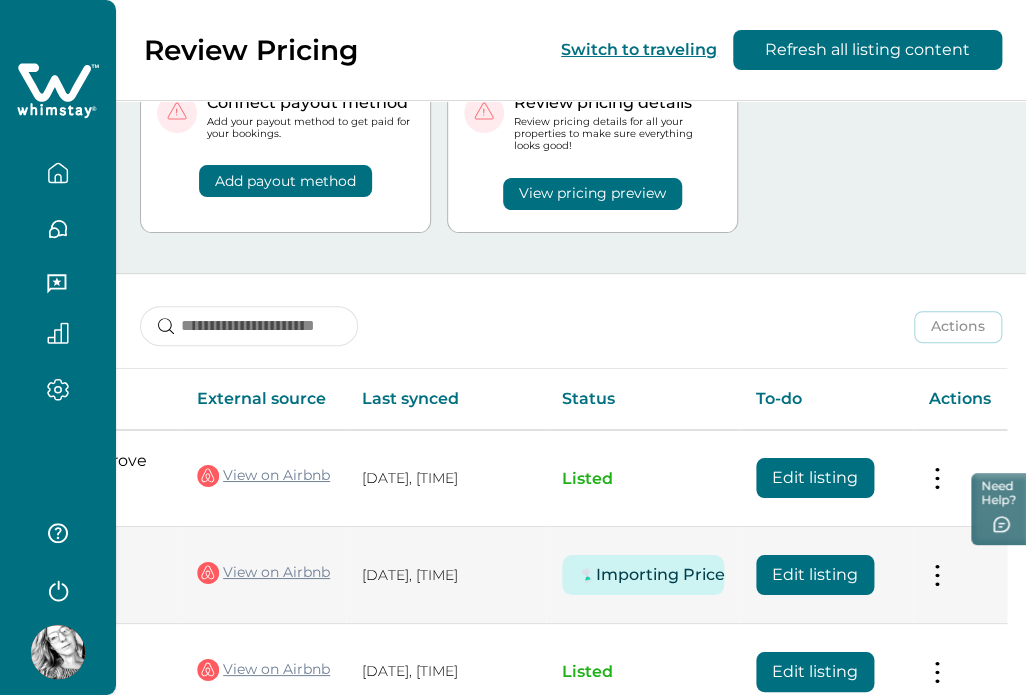 scroll, scrollTop: 0, scrollLeft: 0, axis: both 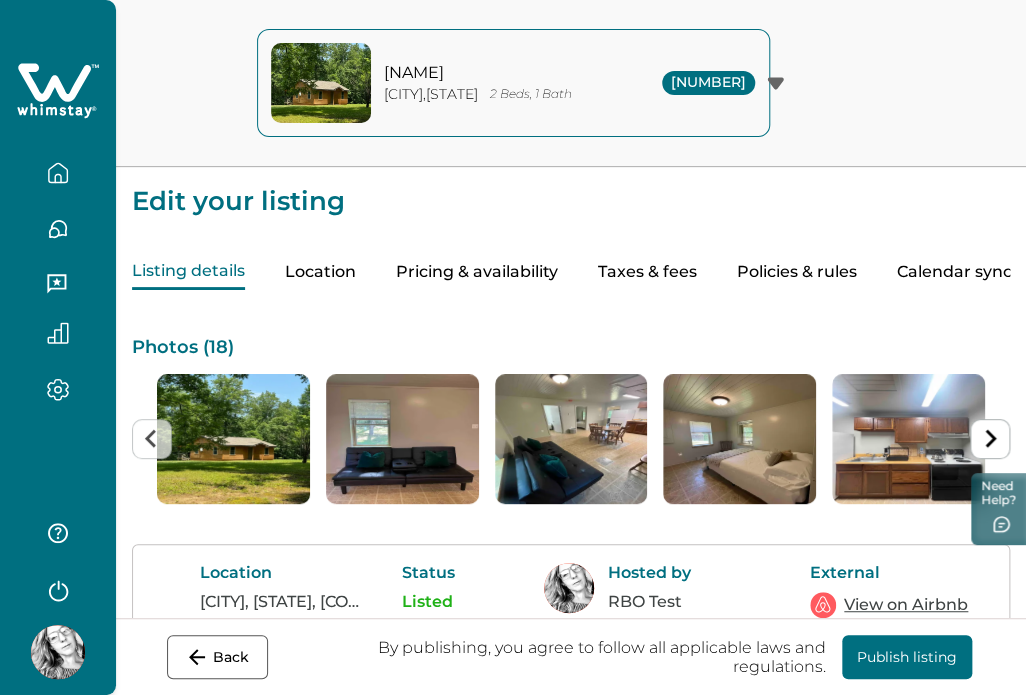 click on "View on Airbnb" at bounding box center [906, 605] 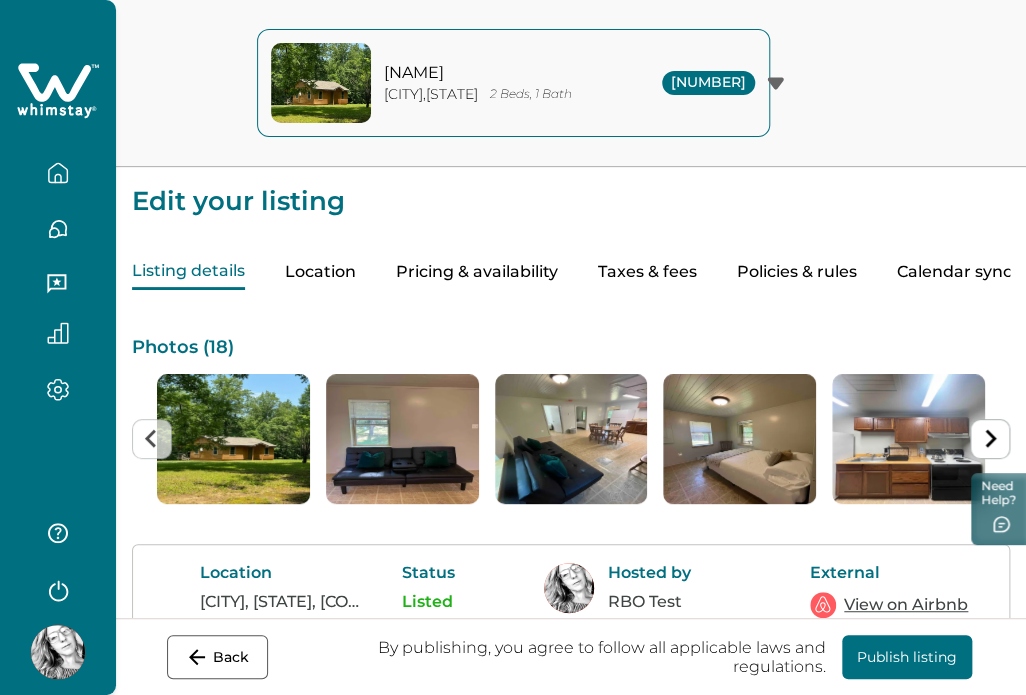 click on "Listing details Location Pricing & availability Taxes & fees Policies & rules Calendar sync" at bounding box center (571, 252) 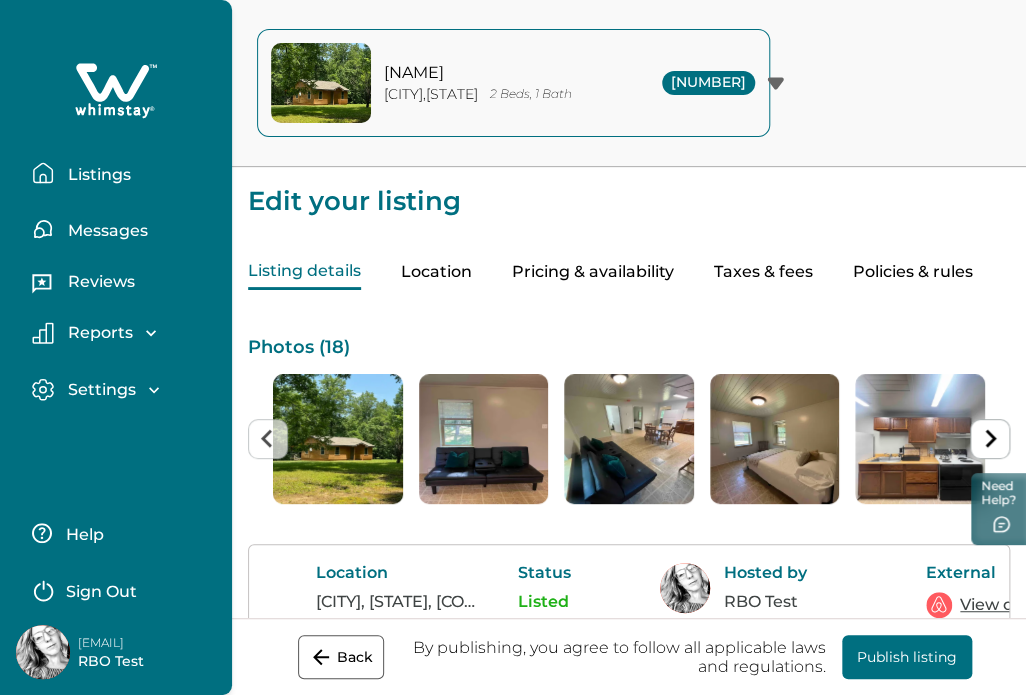 click on "Listings" at bounding box center [96, 175] 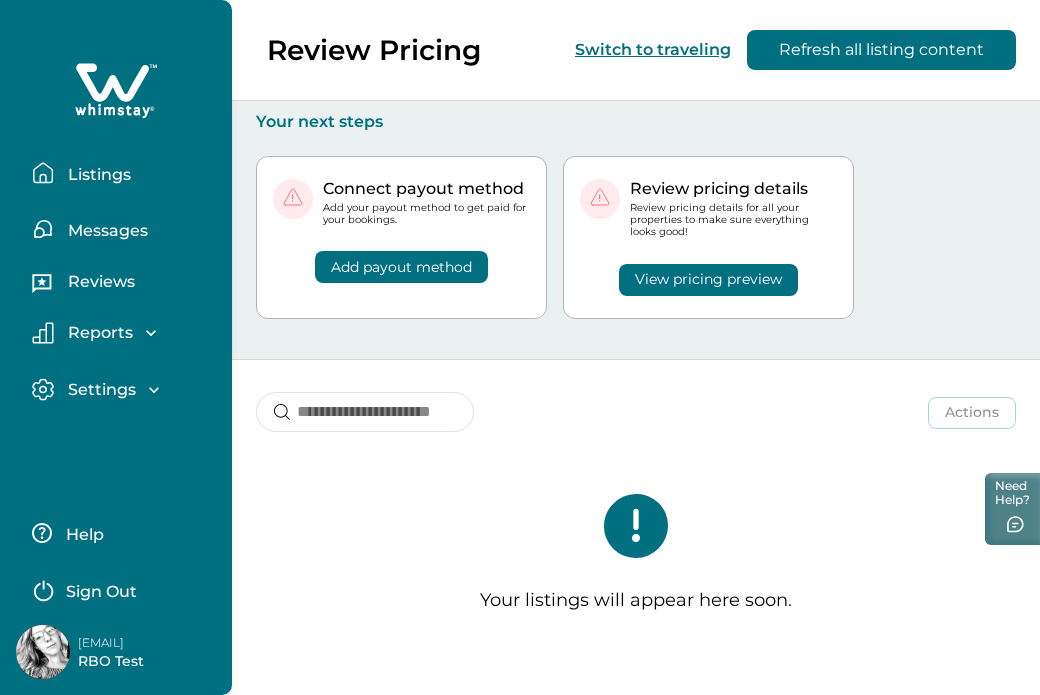 type 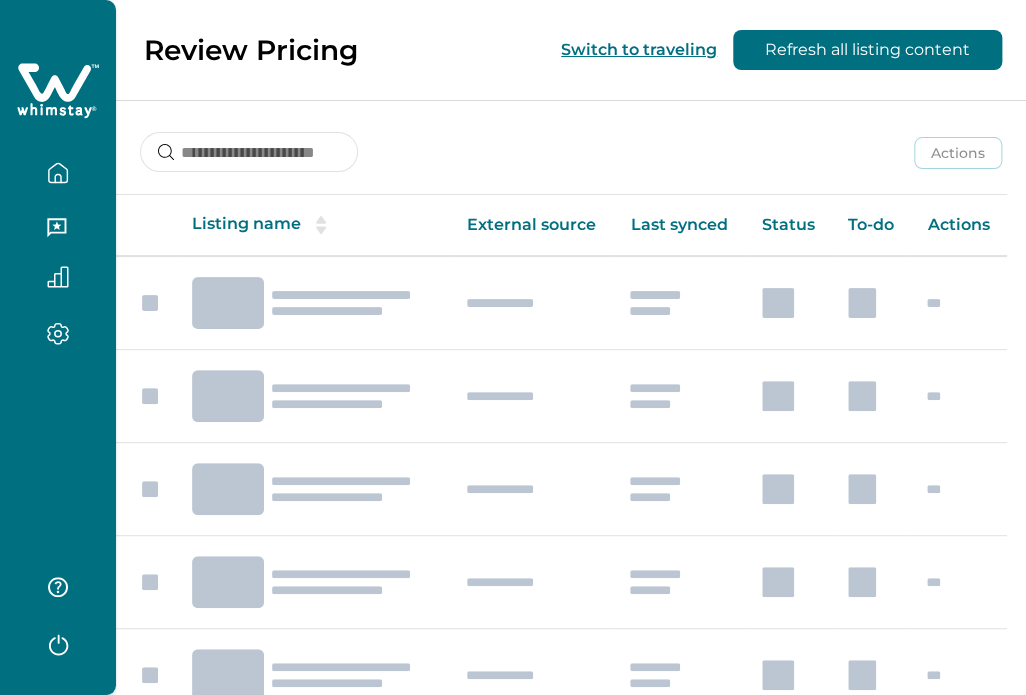 scroll, scrollTop: 0, scrollLeft: 0, axis: both 